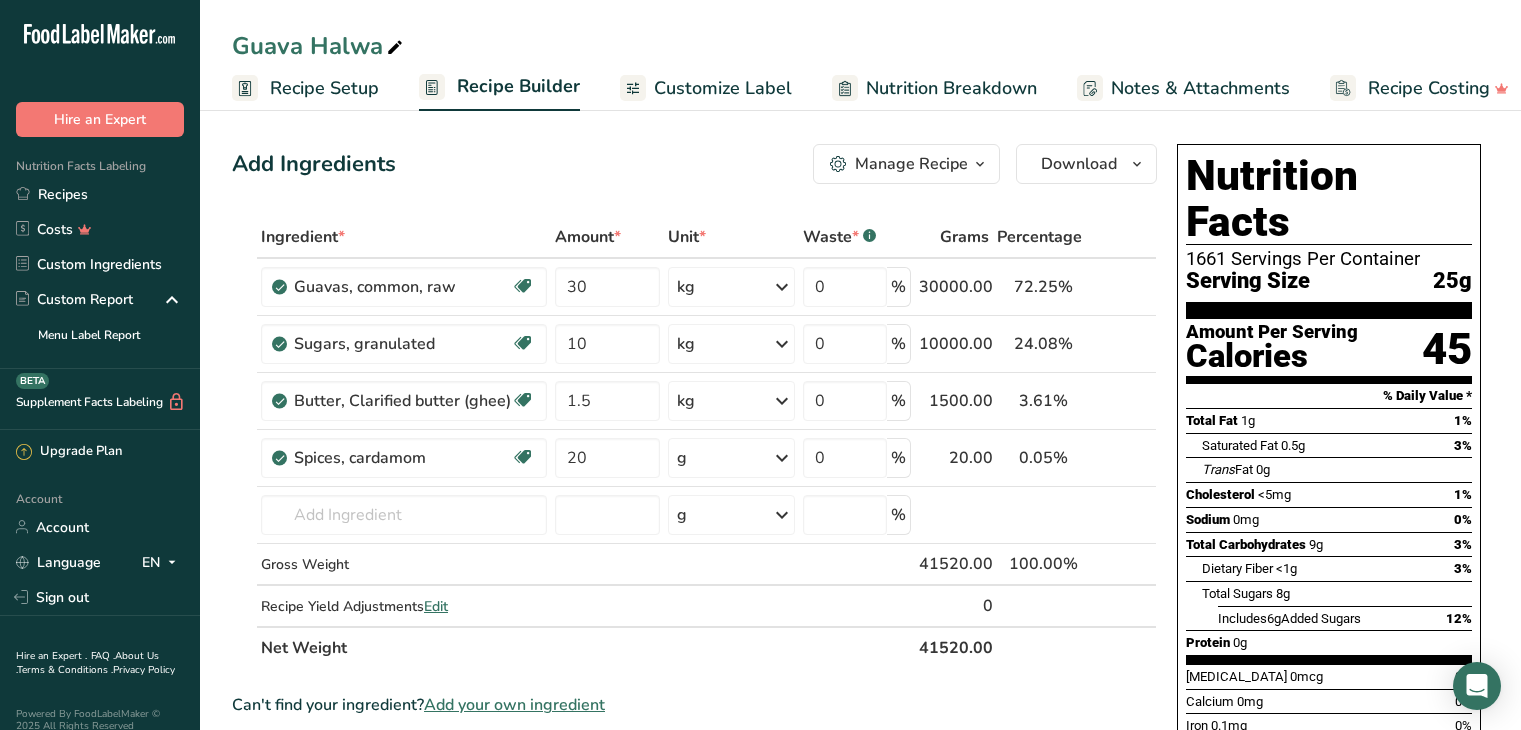 scroll, scrollTop: 0, scrollLeft: 0, axis: both 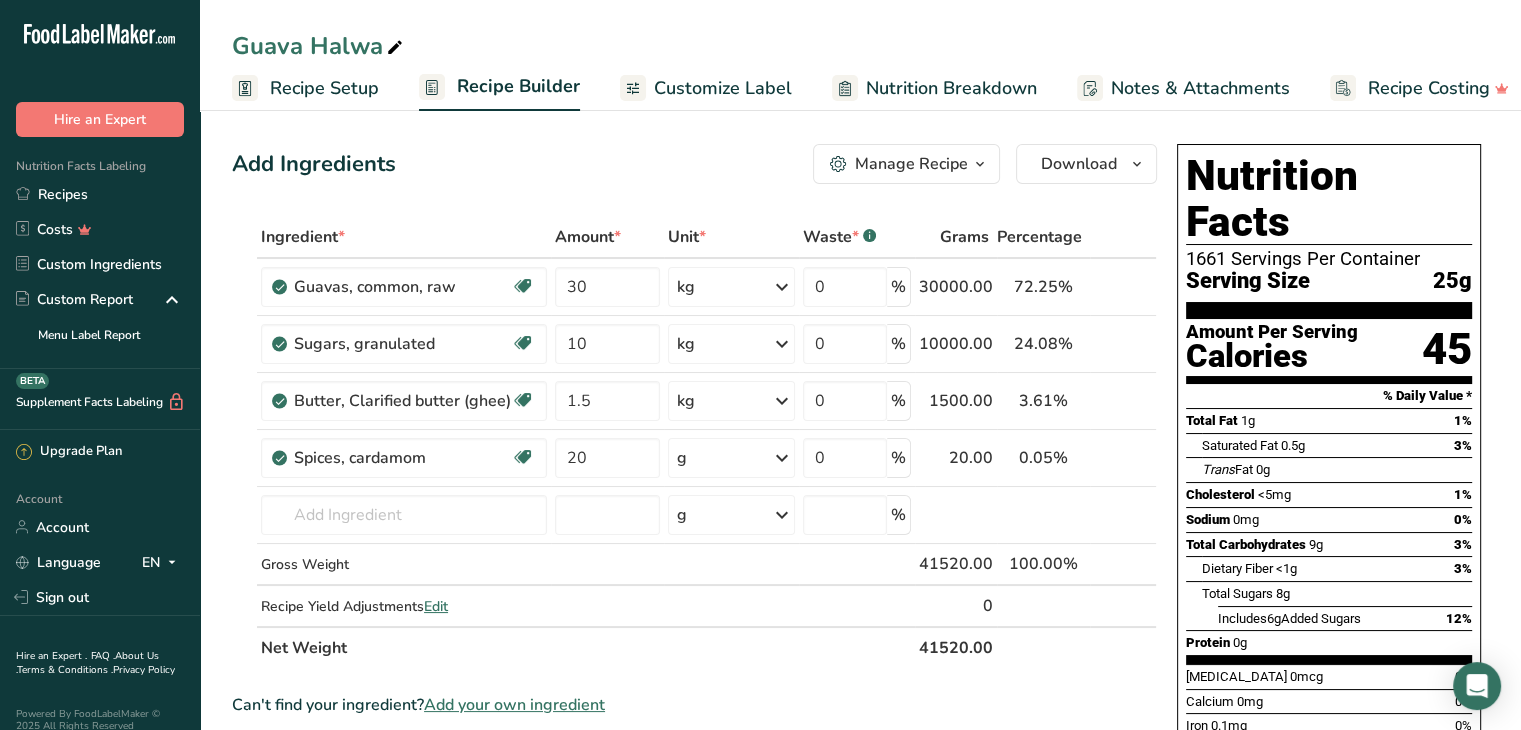 click on "i" at bounding box center [1106, 287] 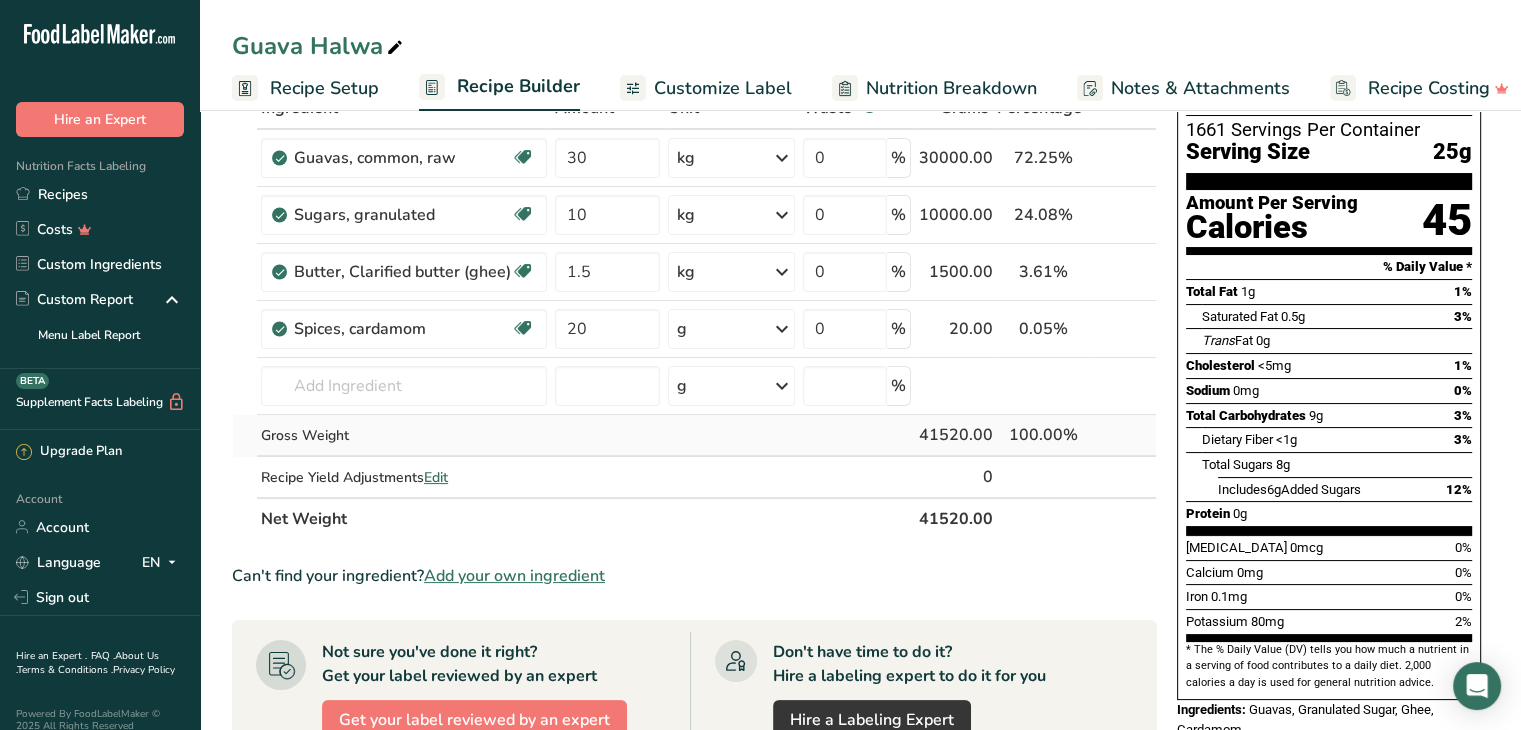 scroll, scrollTop: 0, scrollLeft: 0, axis: both 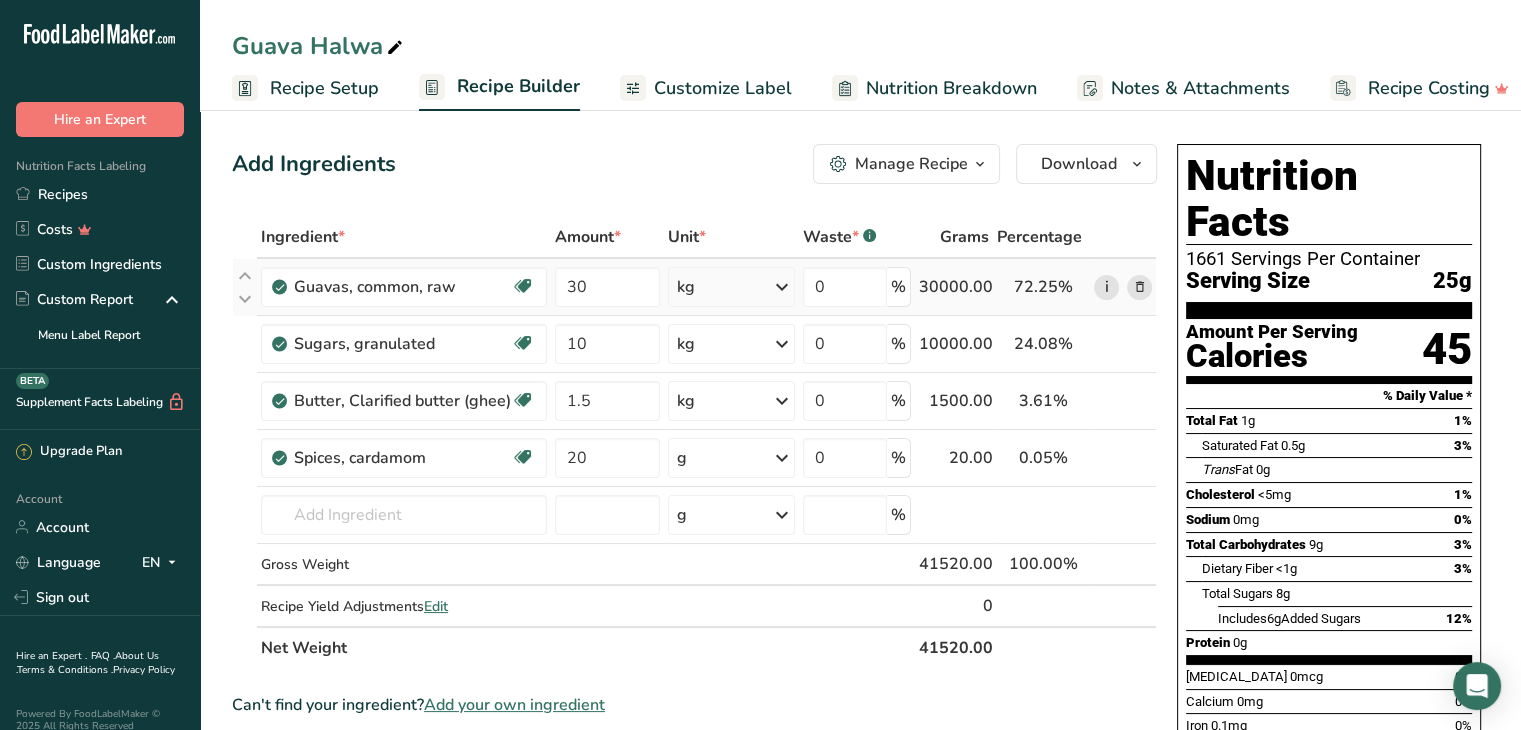 click on "i" at bounding box center (1106, 287) 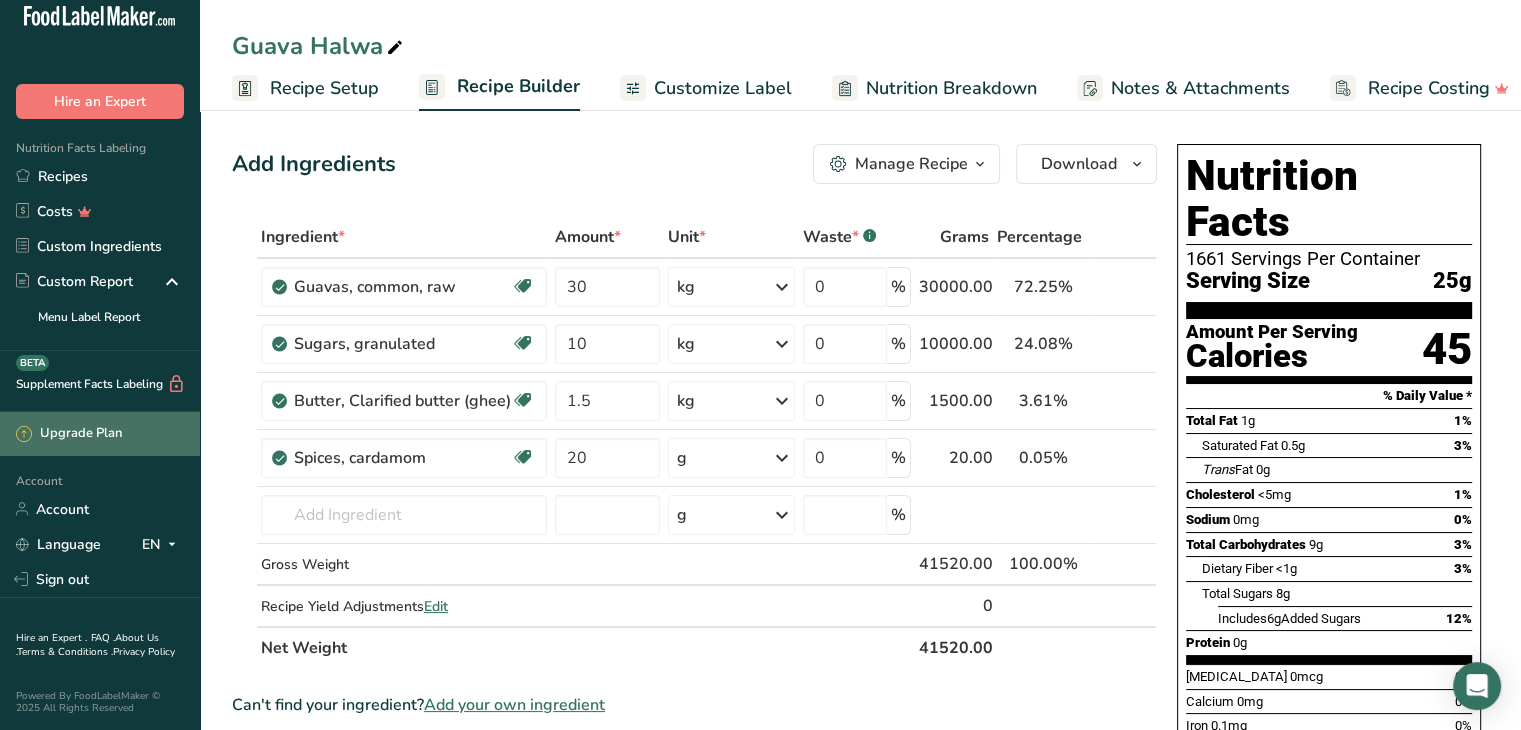 scroll, scrollTop: 0, scrollLeft: 0, axis: both 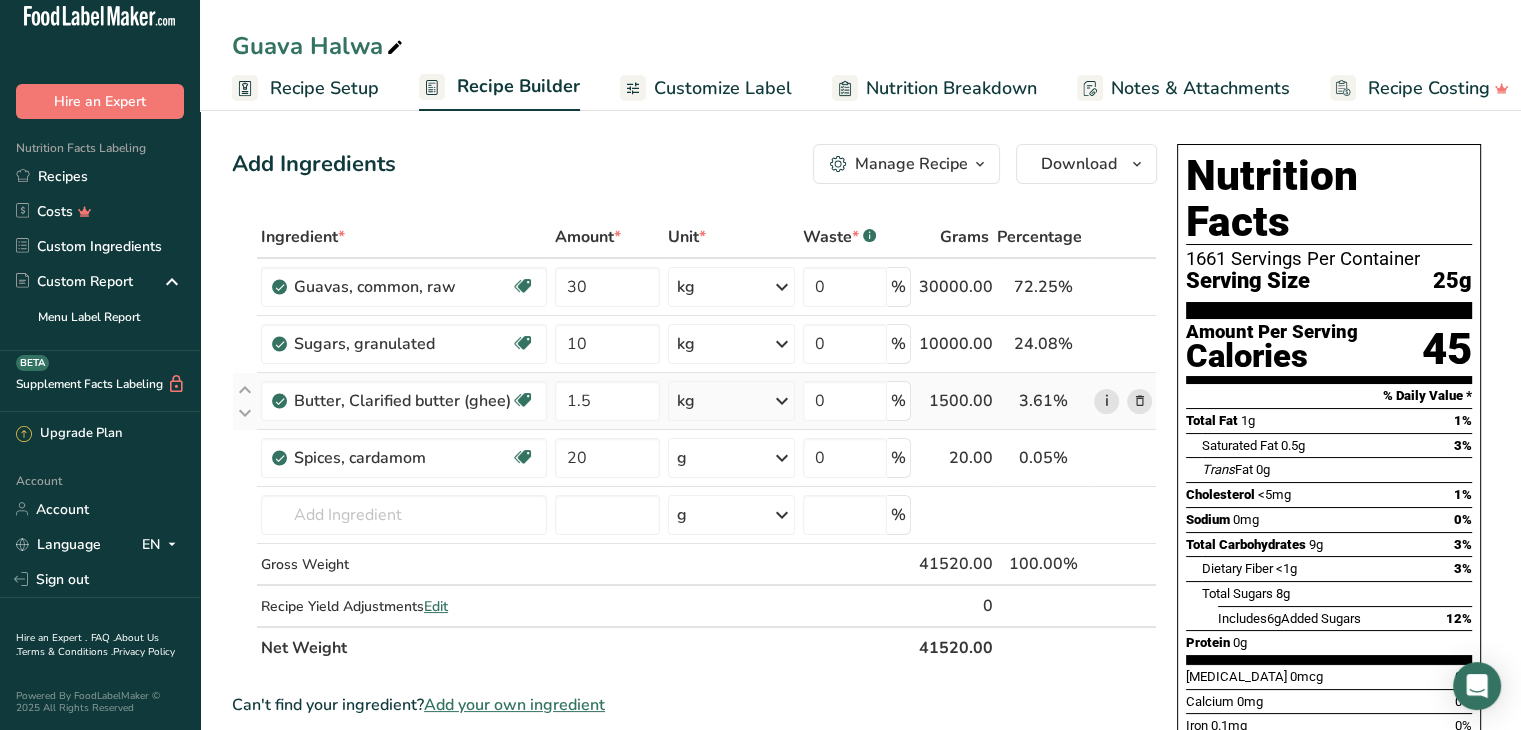 click on "i" at bounding box center (1106, 401) 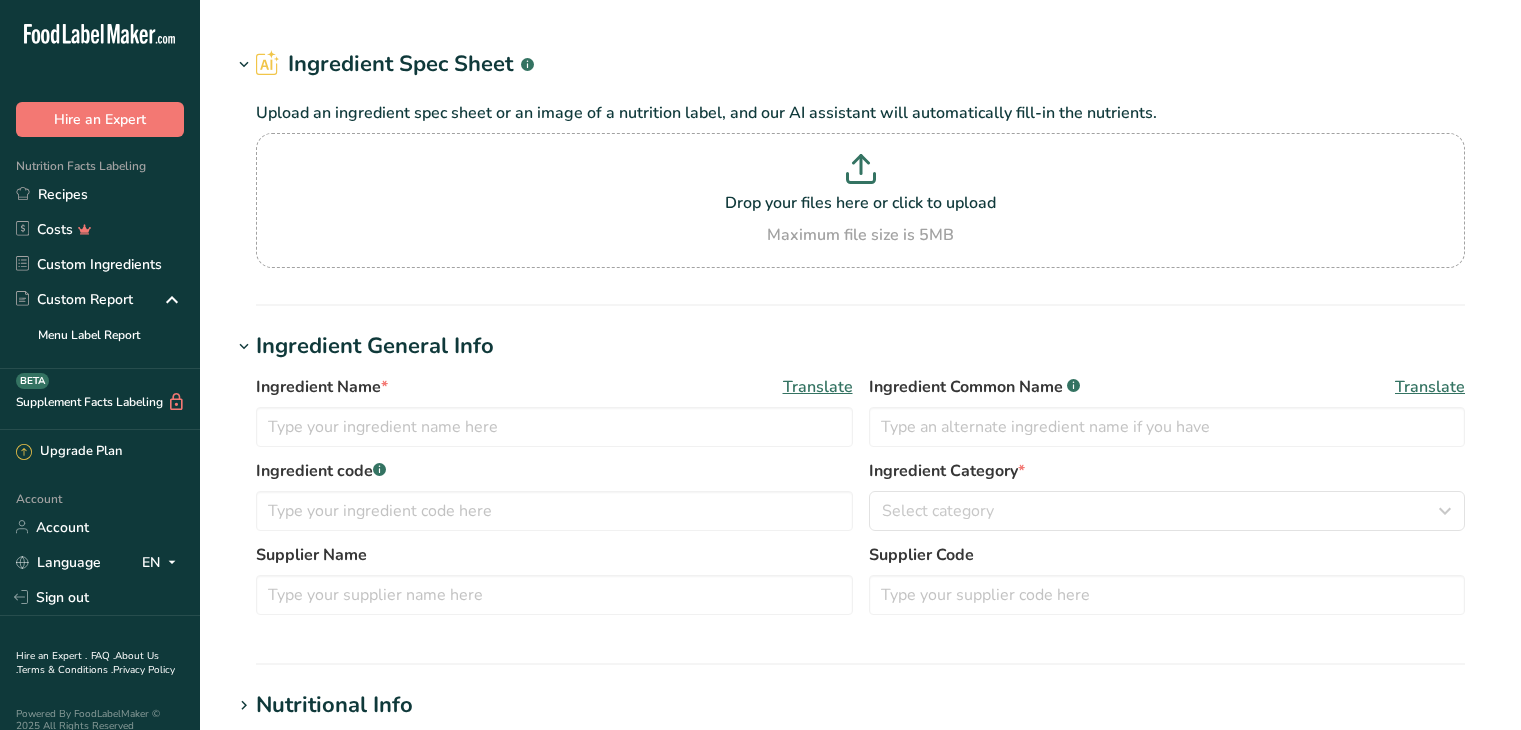 scroll, scrollTop: 0, scrollLeft: 0, axis: both 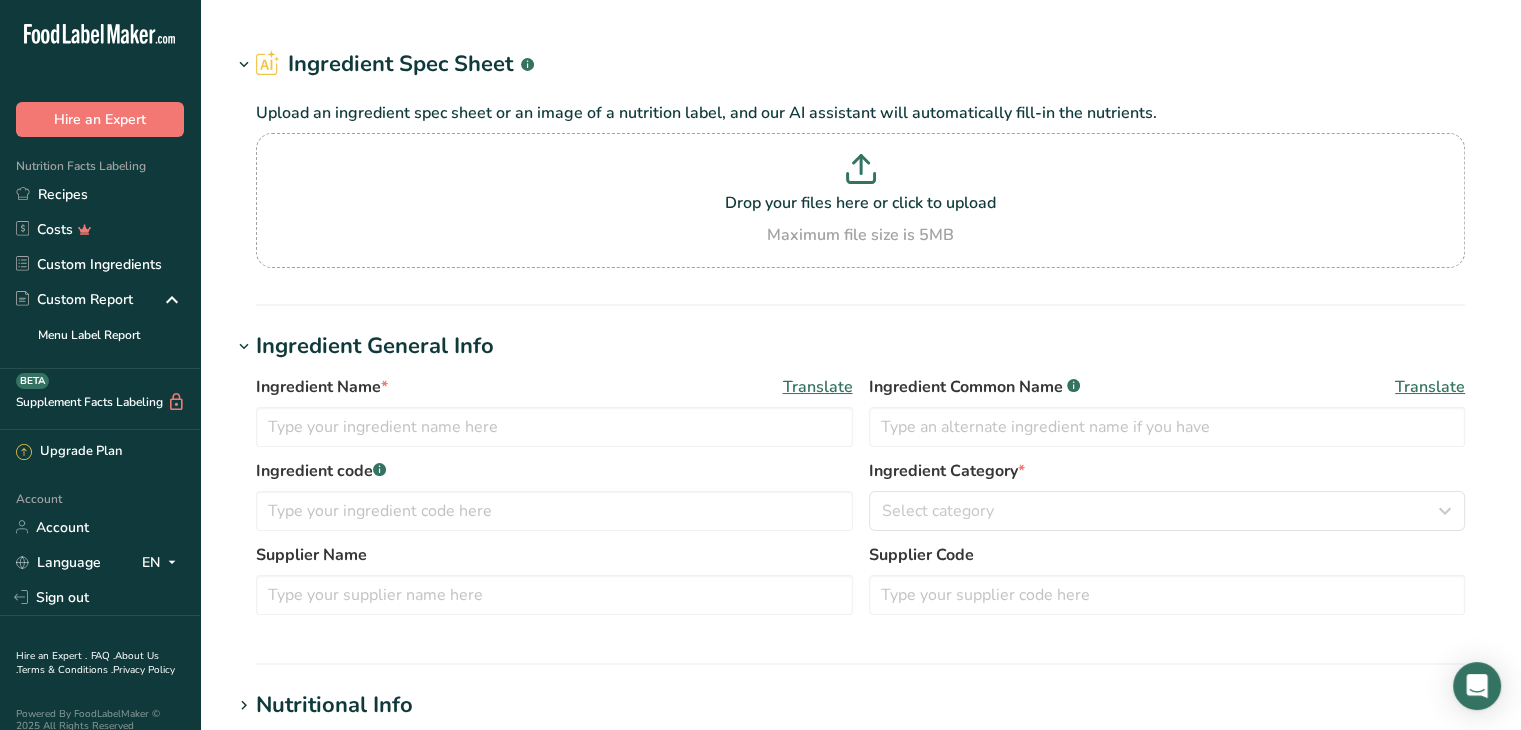 type on "Guavas, common, raw" 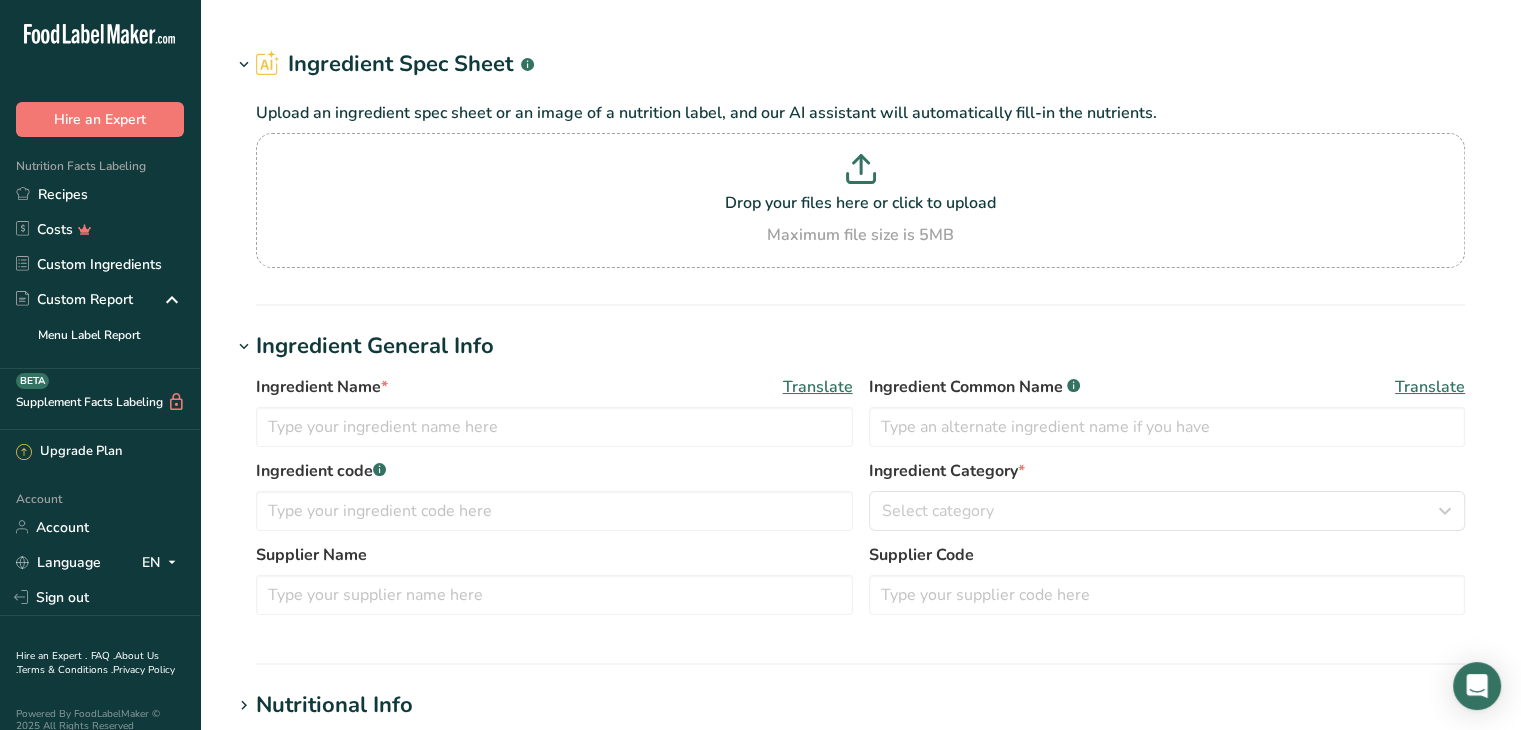 type on "Guavas" 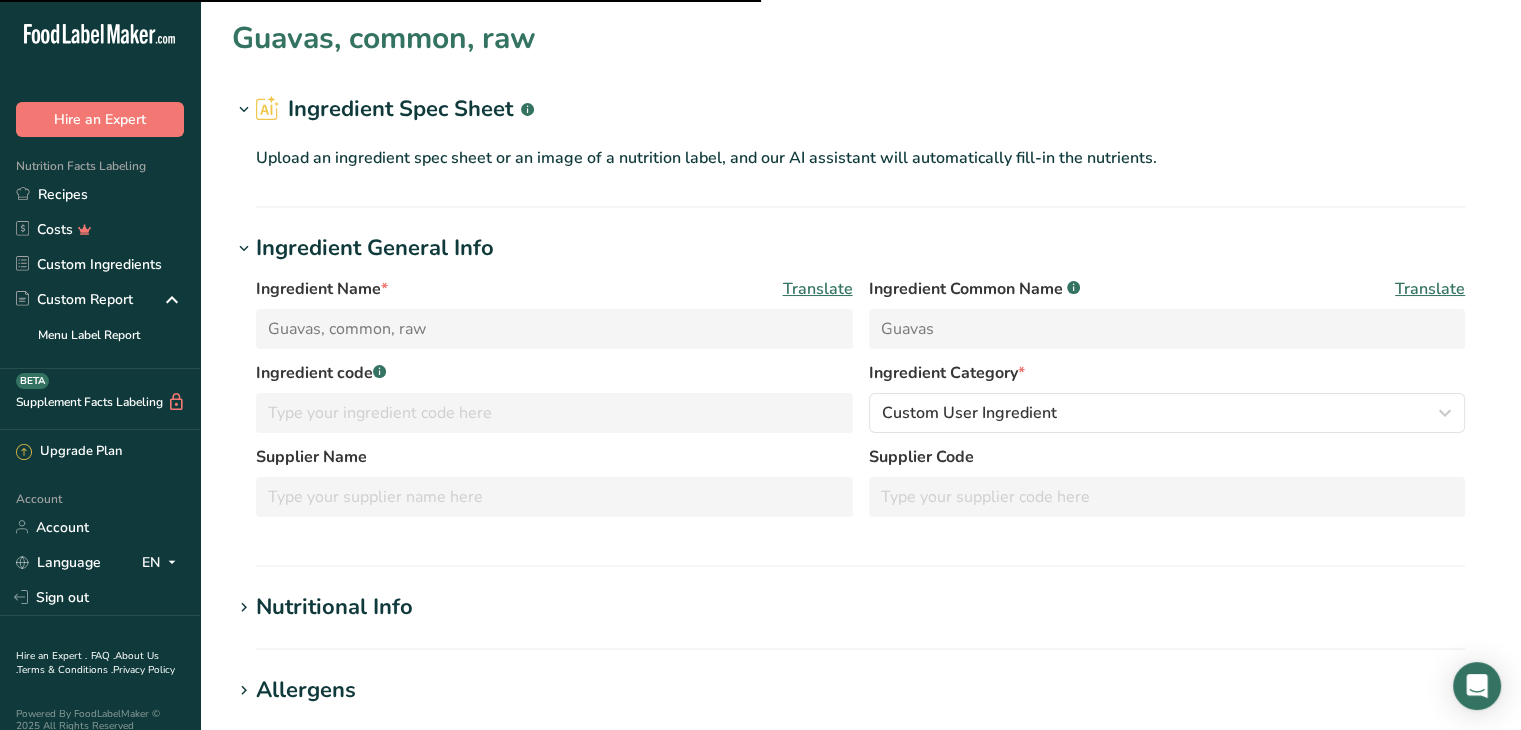 scroll, scrollTop: 0, scrollLeft: 0, axis: both 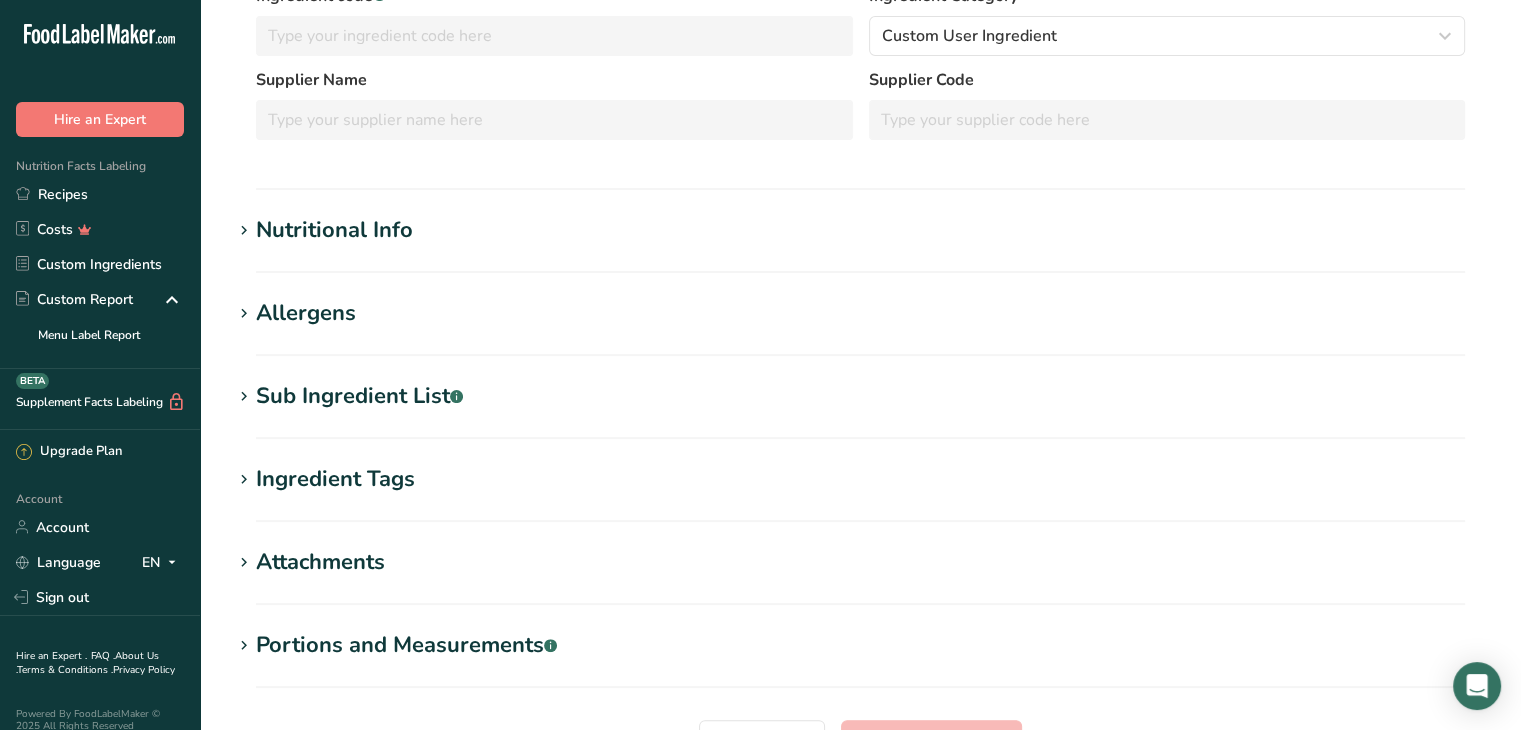 click on "Nutritional Info" at bounding box center [334, 230] 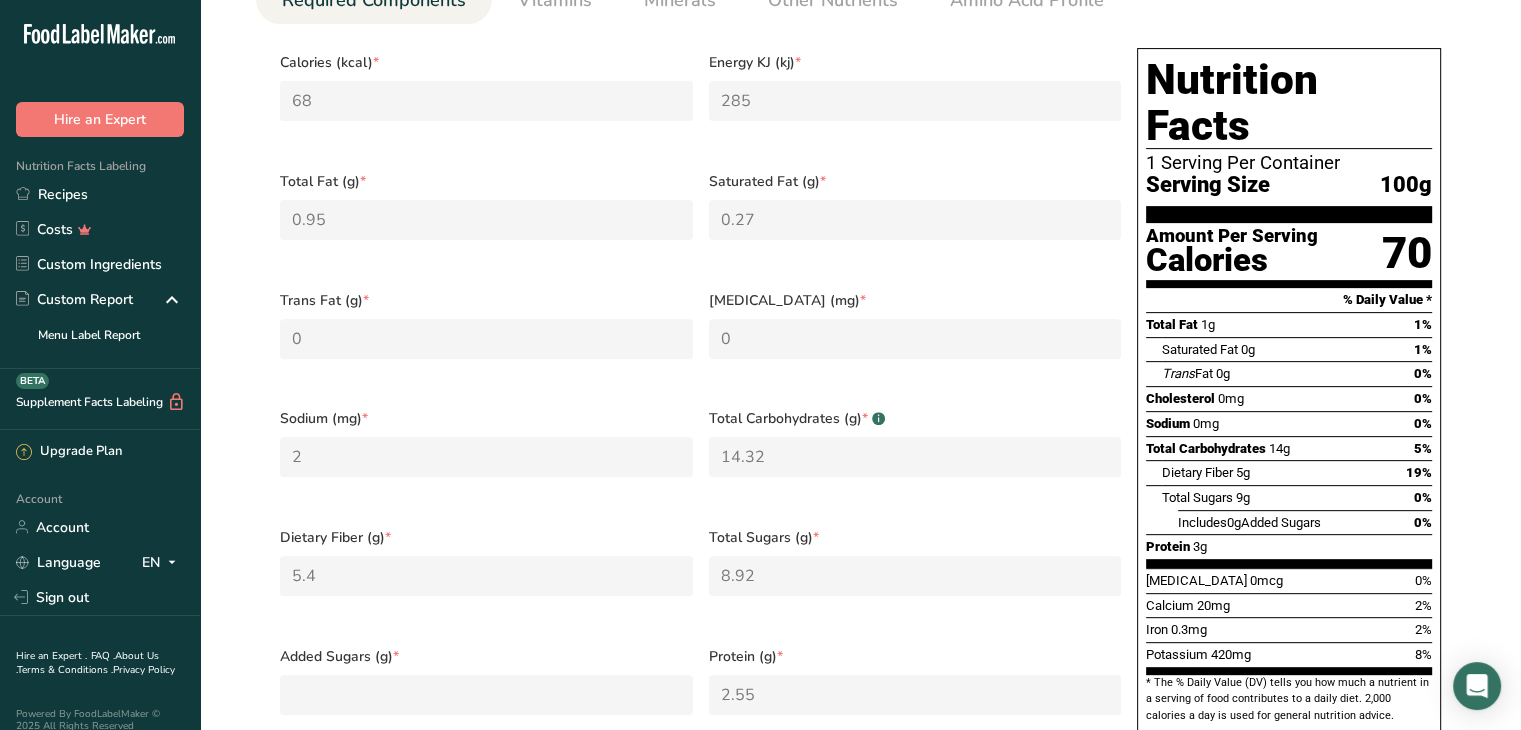 scroll, scrollTop: 777, scrollLeft: 0, axis: vertical 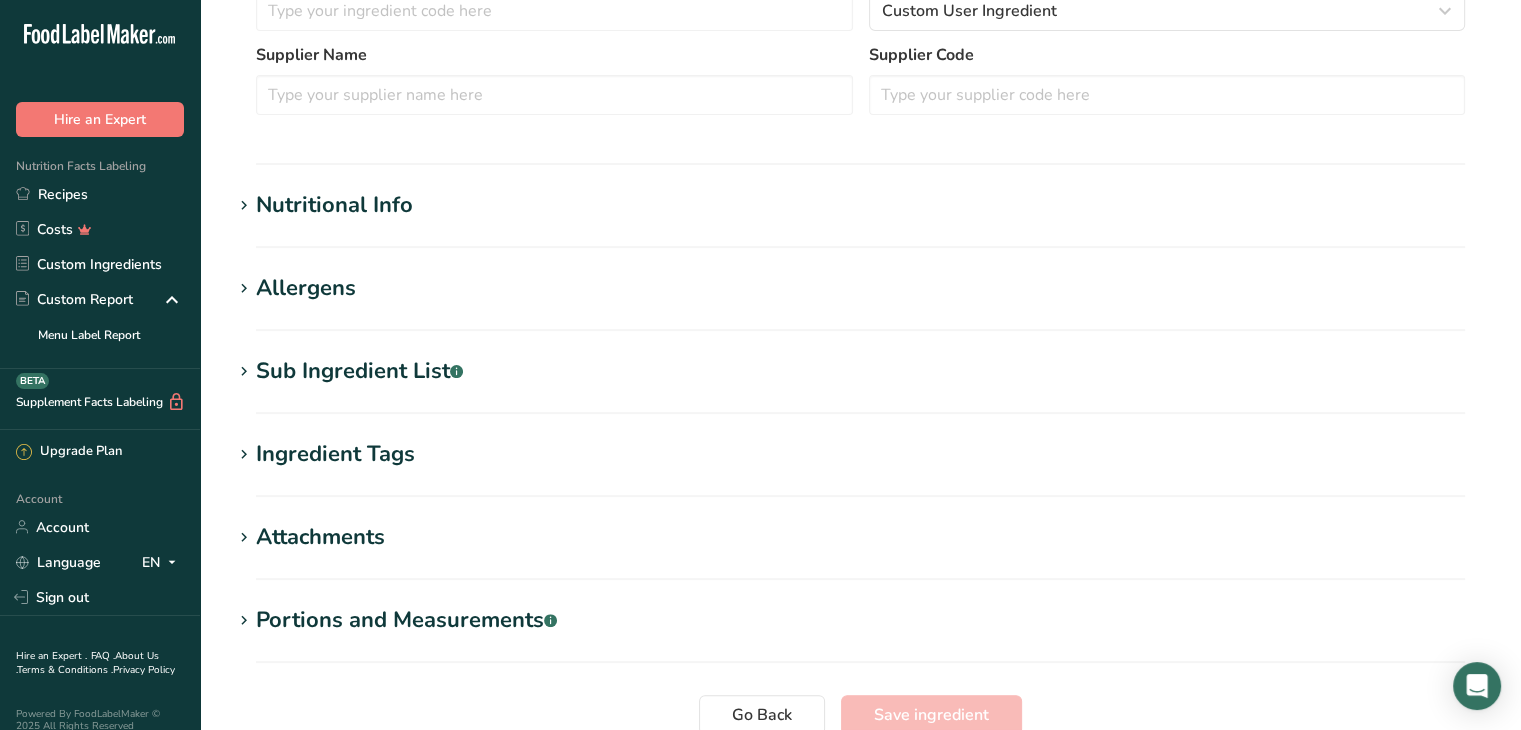 type on "Guavas, common, raw" 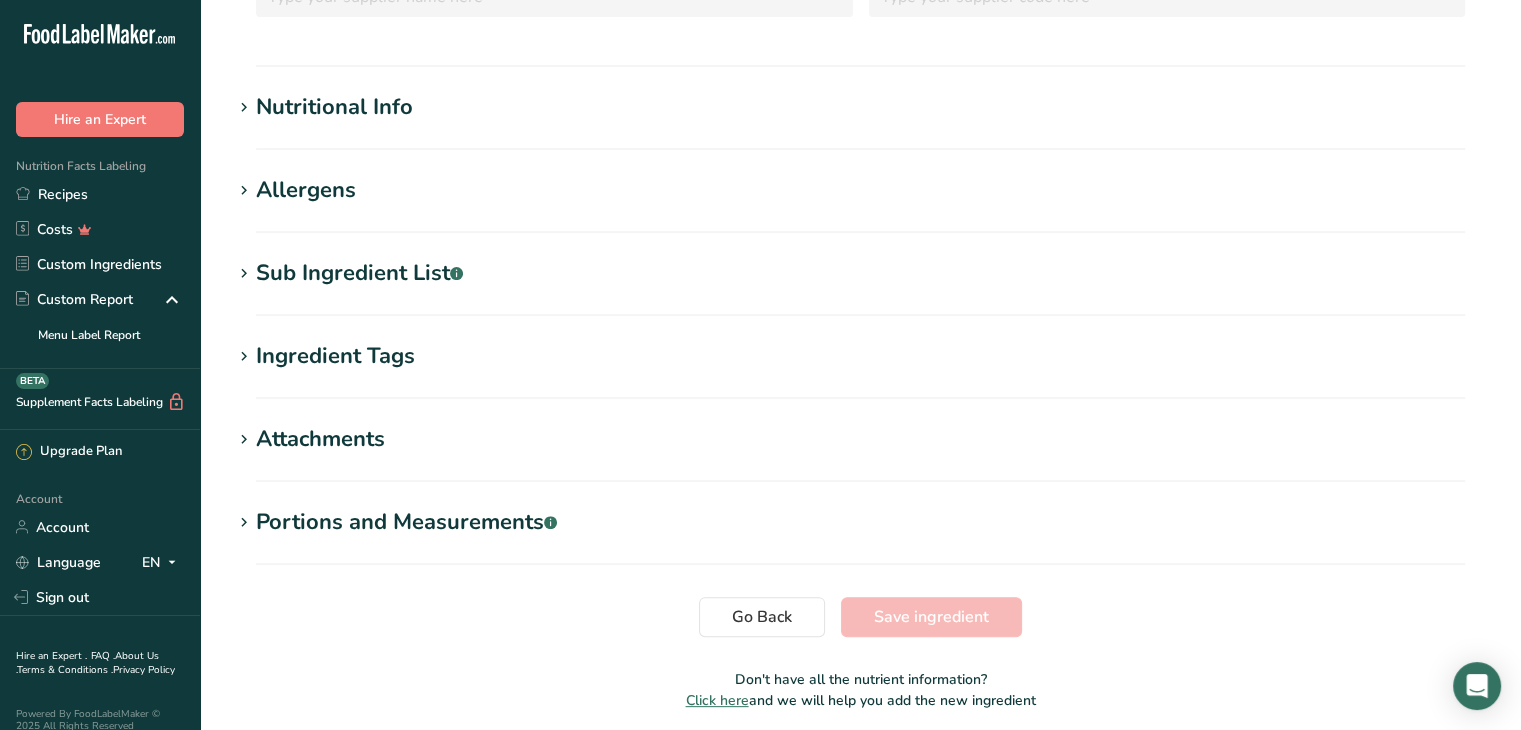 scroll, scrollTop: 402, scrollLeft: 0, axis: vertical 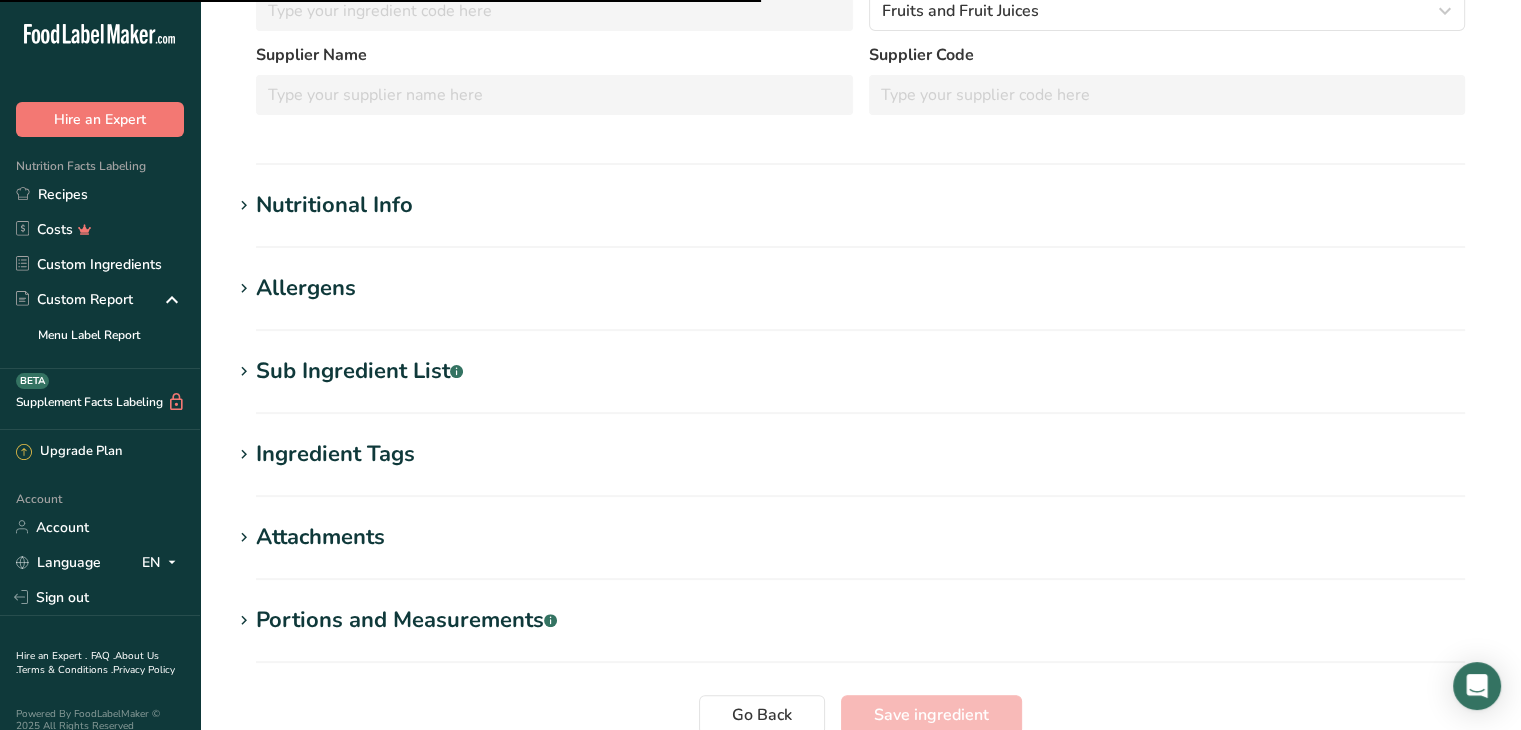 click on "Nutritional Info" at bounding box center [334, 205] 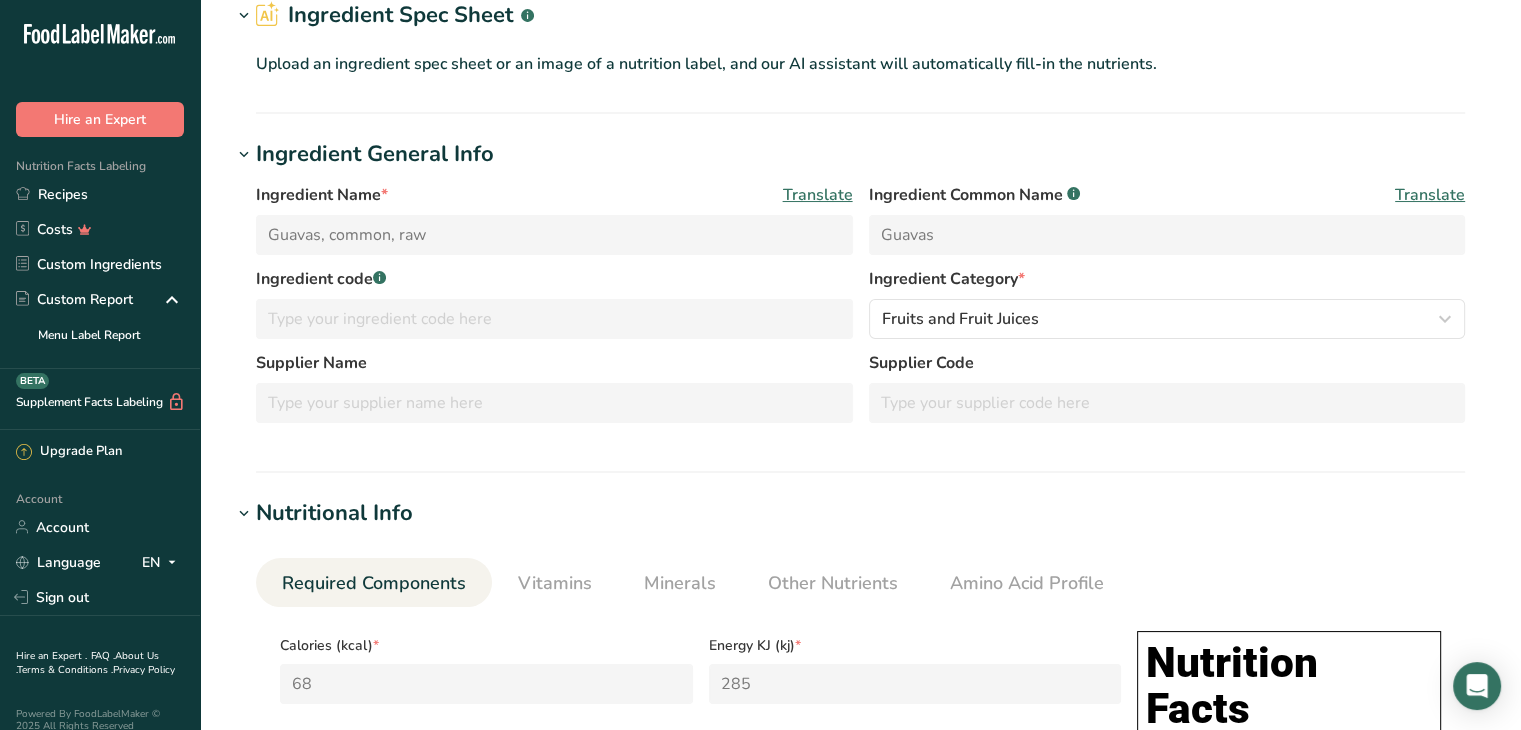 scroll, scrollTop: 0, scrollLeft: 0, axis: both 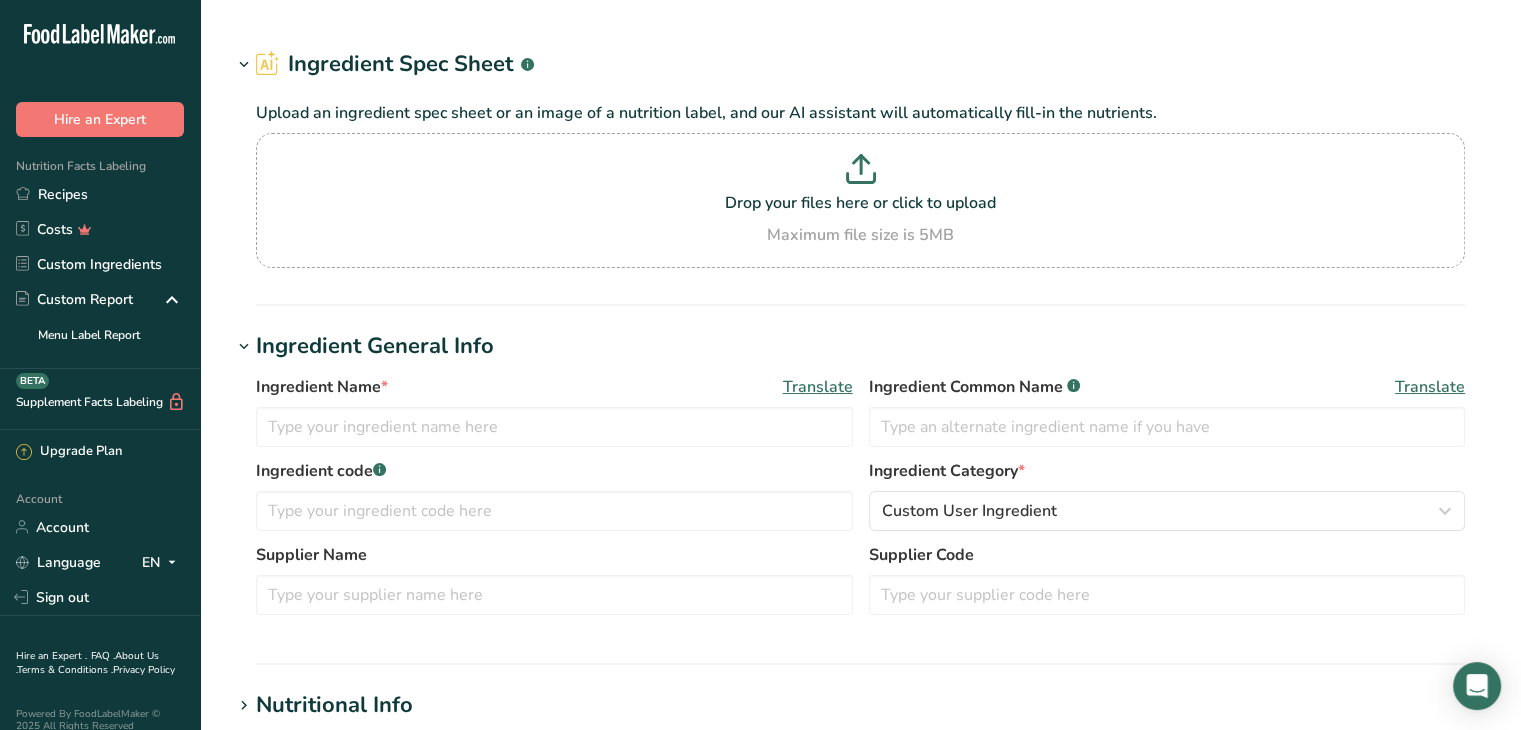type on "Butter, Clarified butter (ghee)" 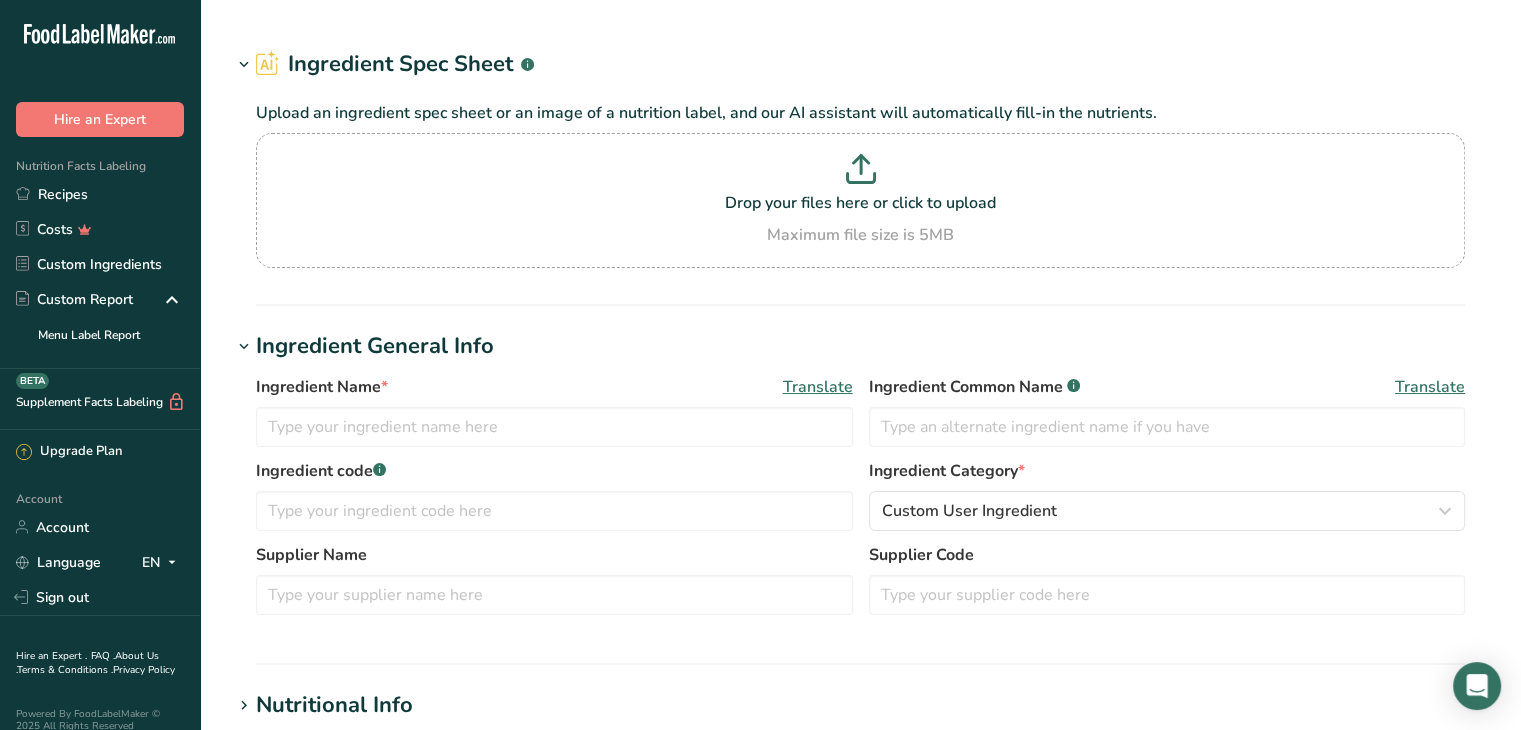 type on "Ghee" 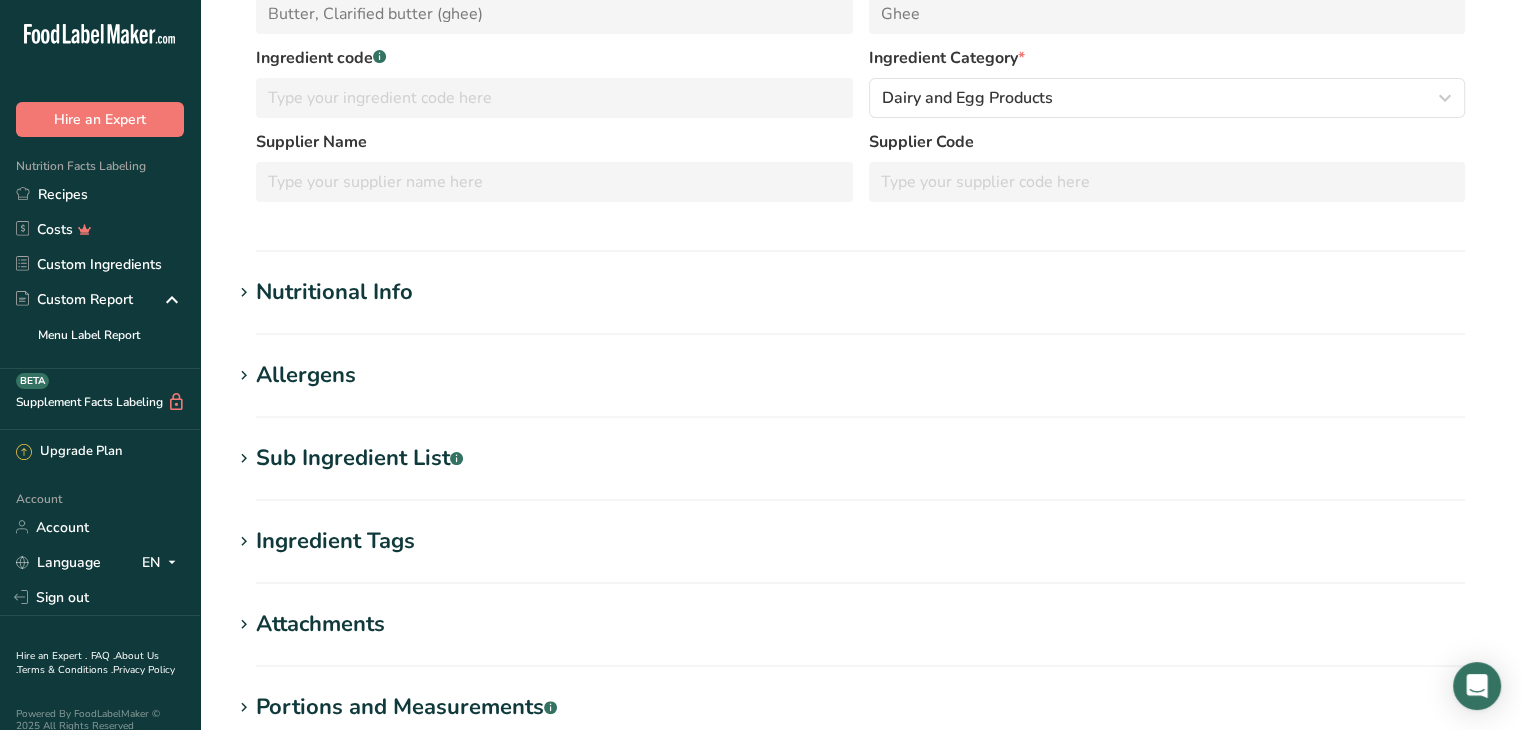 scroll, scrollTop: 400, scrollLeft: 0, axis: vertical 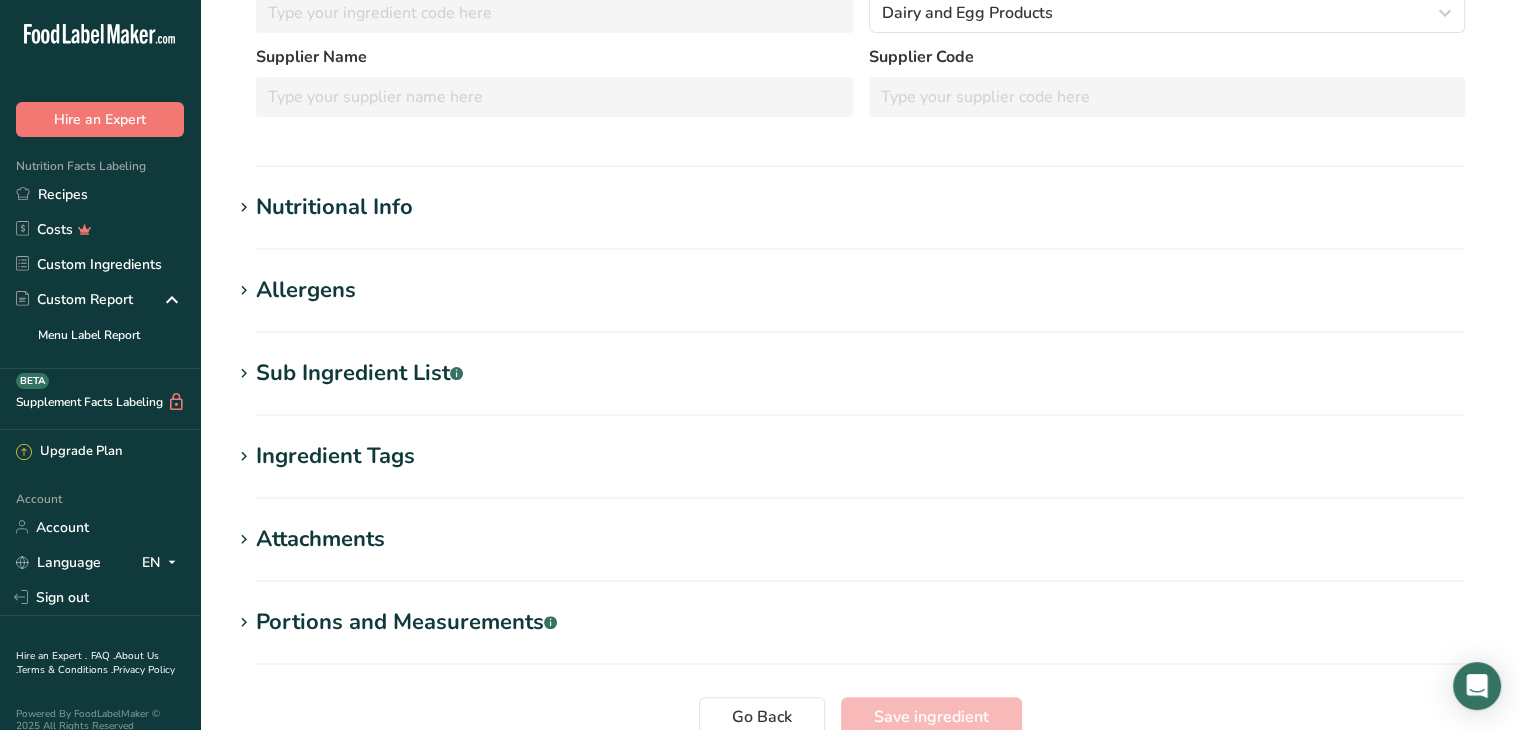 type on "900" 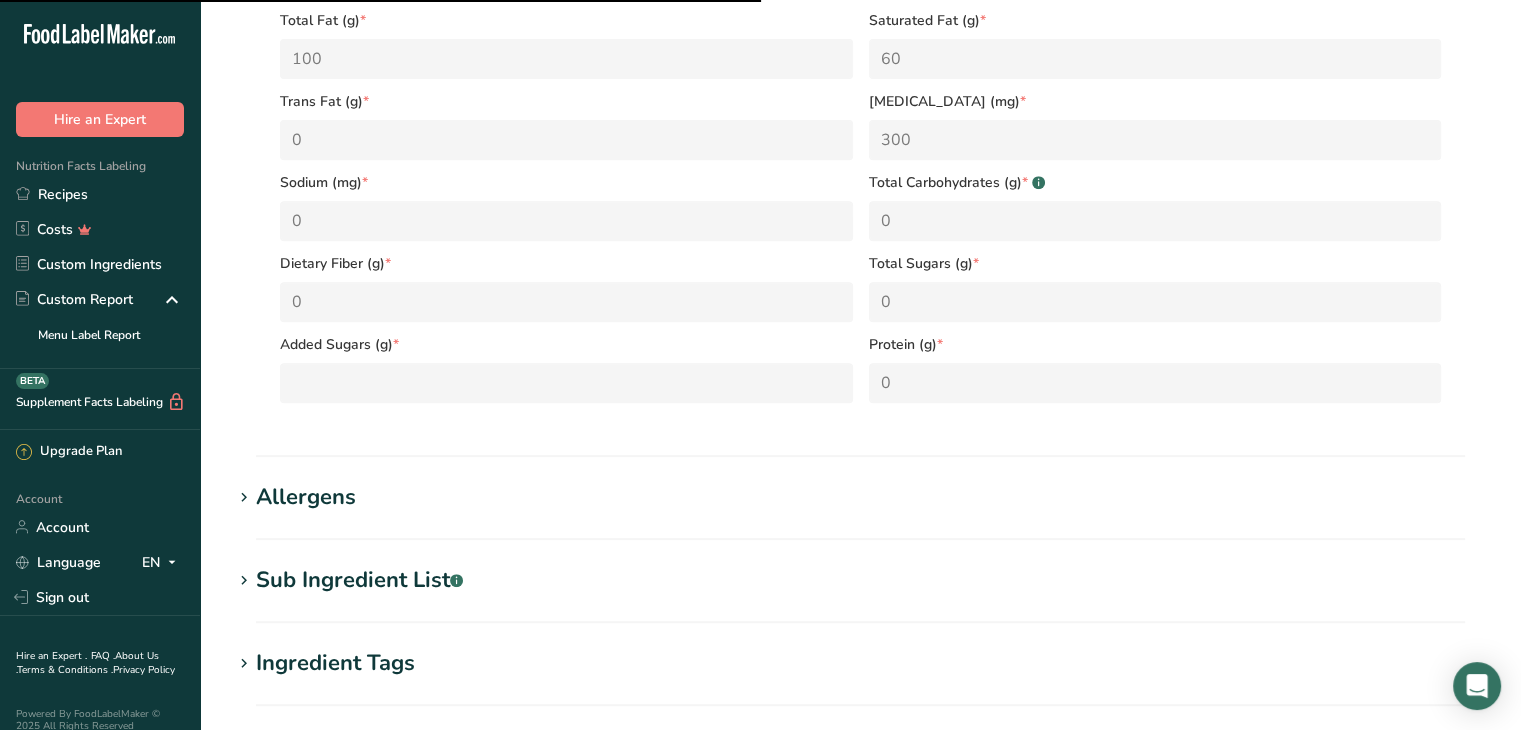 scroll, scrollTop: 828, scrollLeft: 0, axis: vertical 